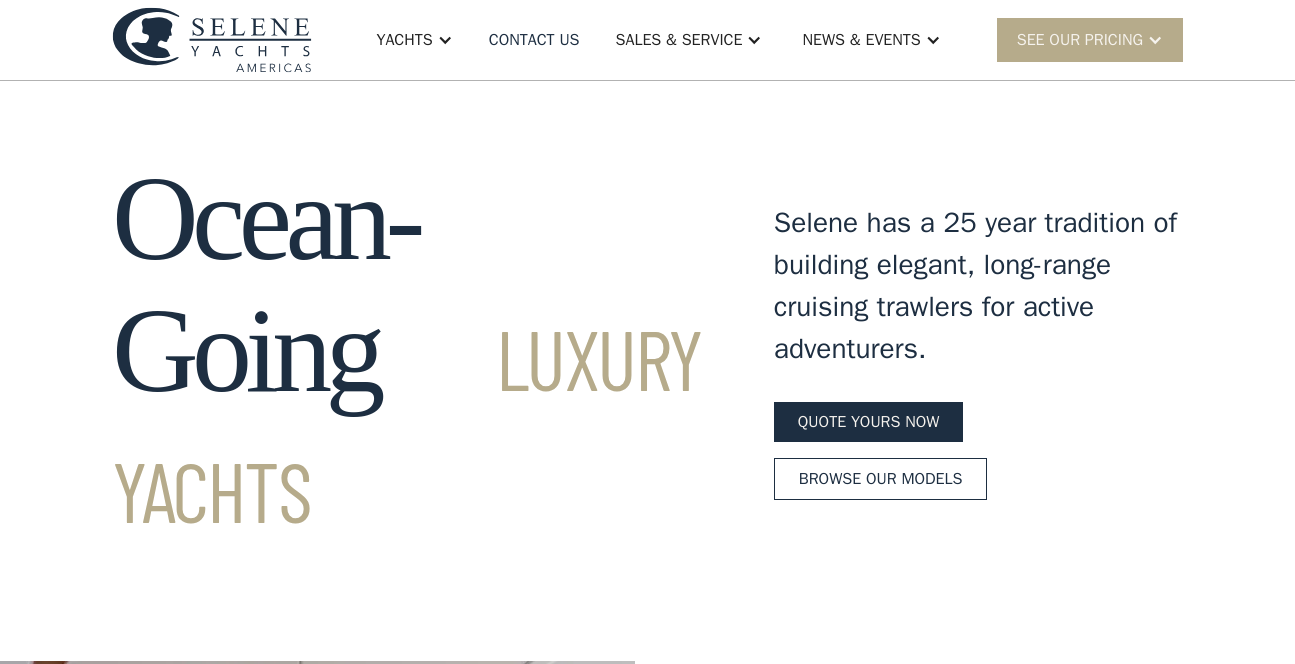 scroll, scrollTop: 0, scrollLeft: 0, axis: both 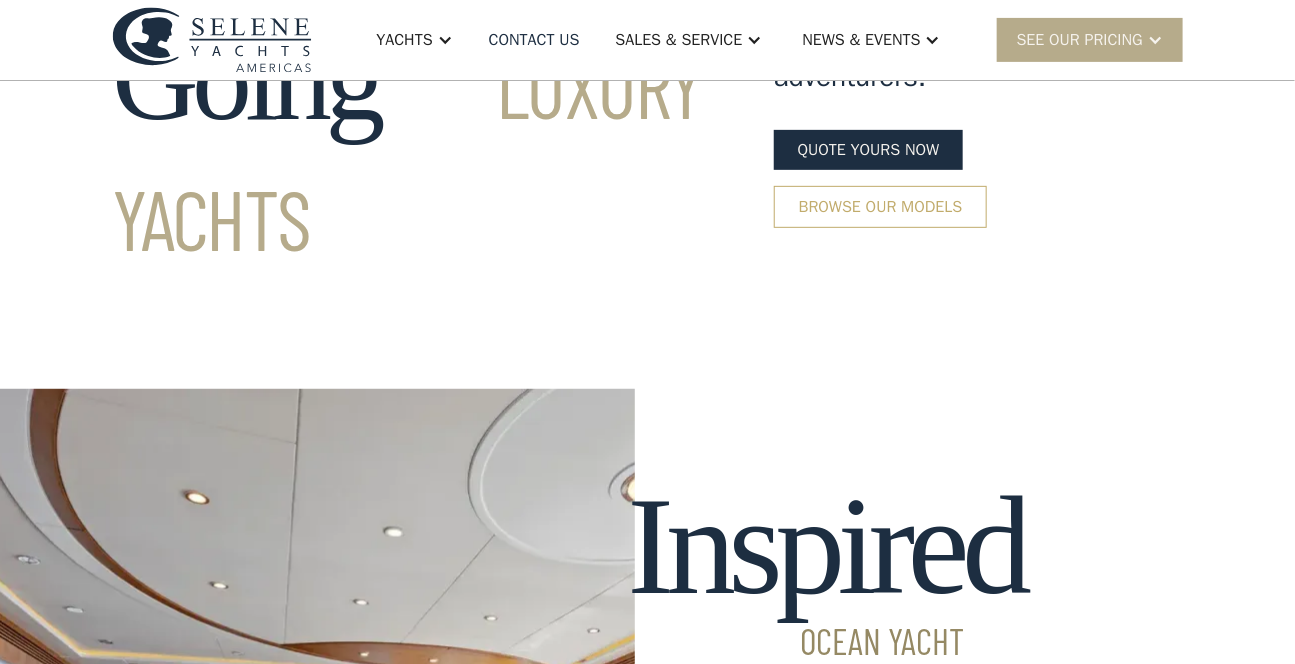 click on "Browse our models" at bounding box center (881, 207) 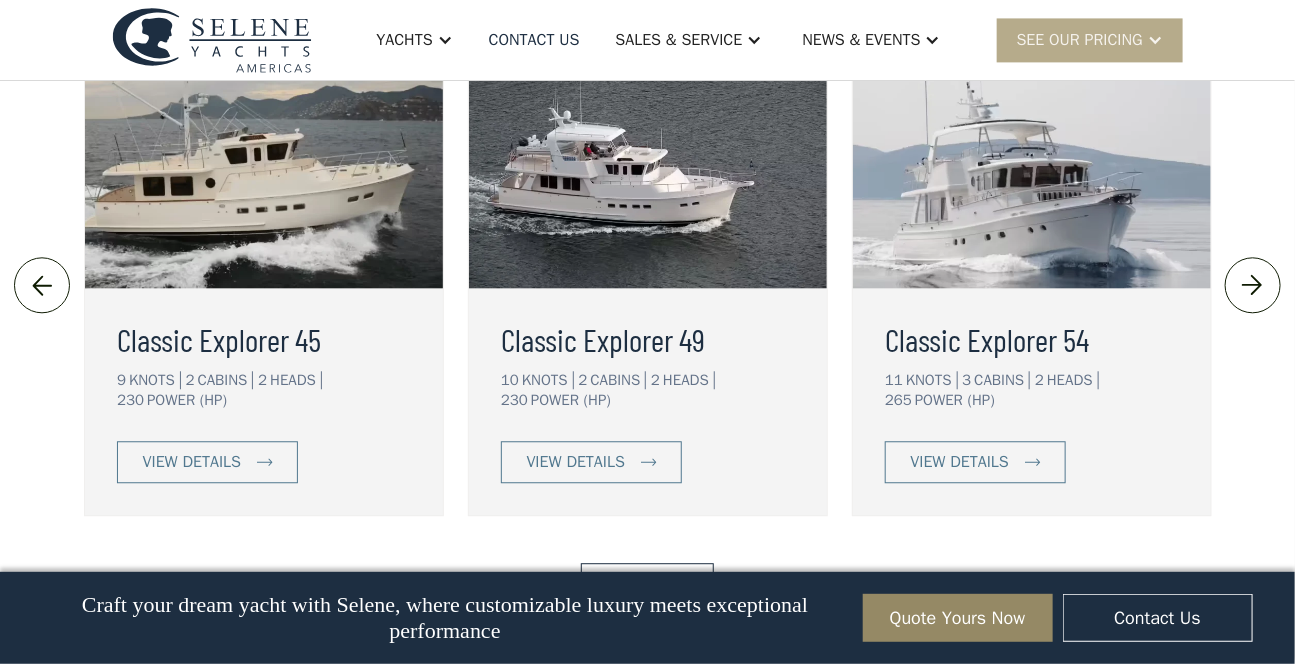 scroll, scrollTop: 4488, scrollLeft: 0, axis: vertical 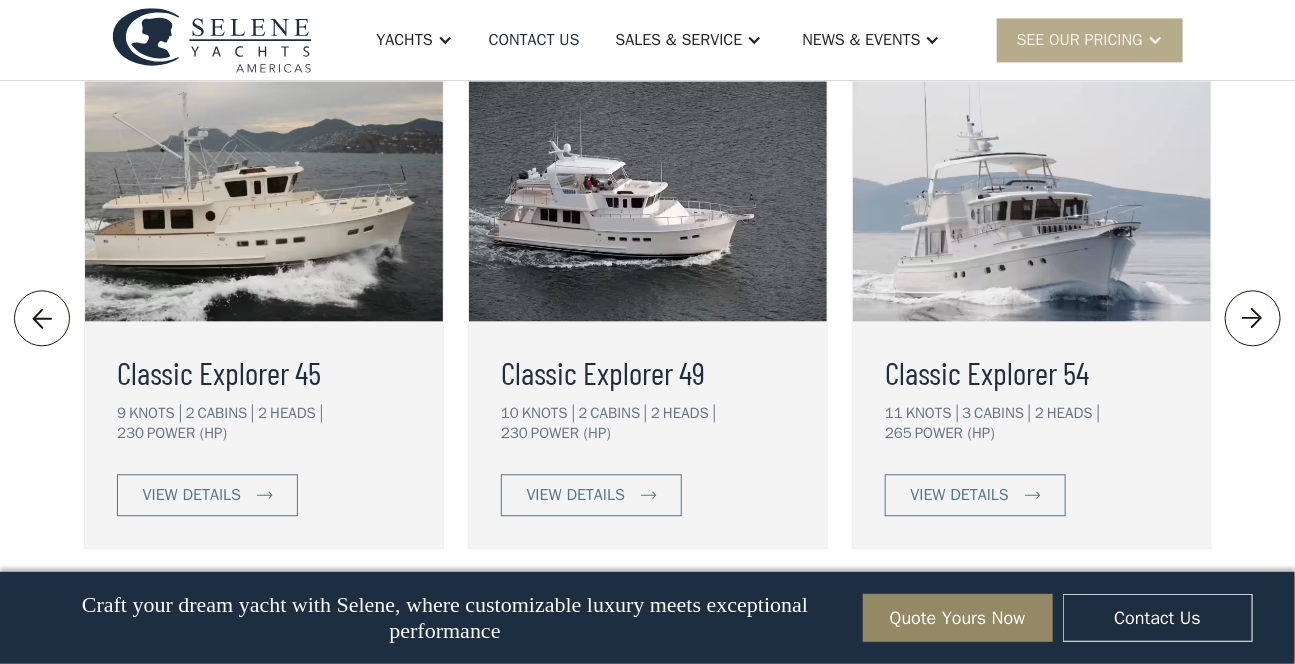 click on "View More" at bounding box center [647, 617] 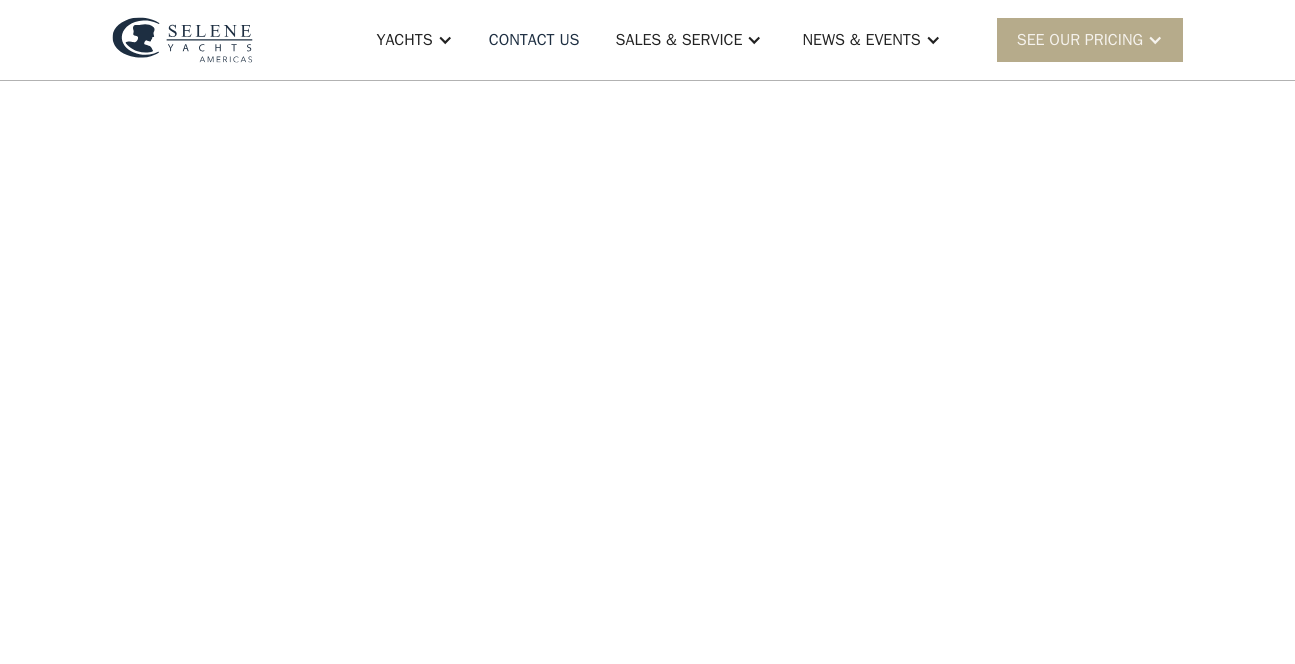 scroll, scrollTop: 0, scrollLeft: 0, axis: both 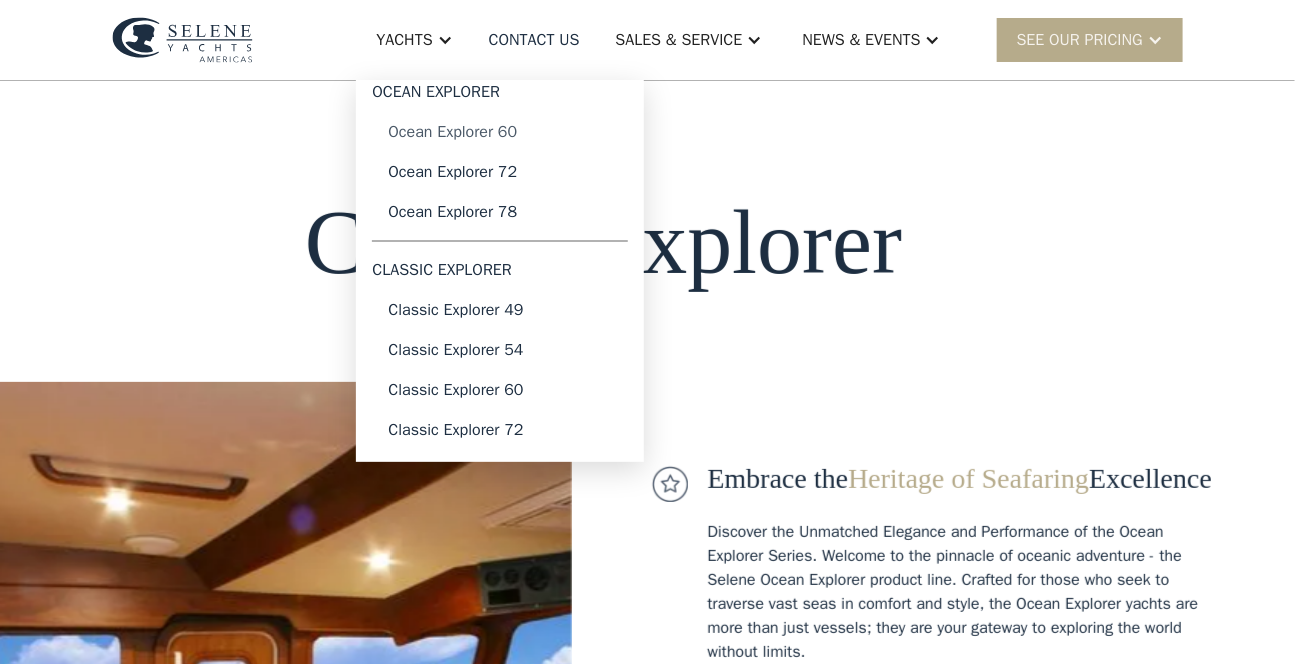 click on "Ocean Explorer 60" at bounding box center (500, 132) 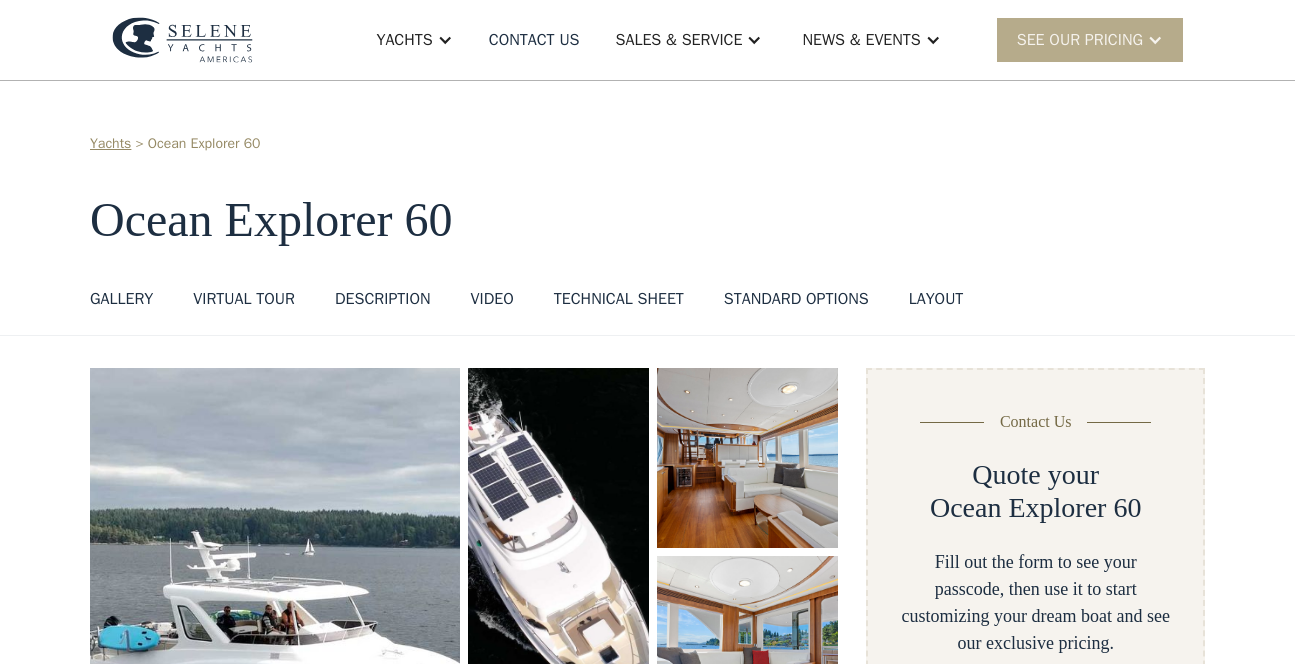 scroll, scrollTop: 0, scrollLeft: 0, axis: both 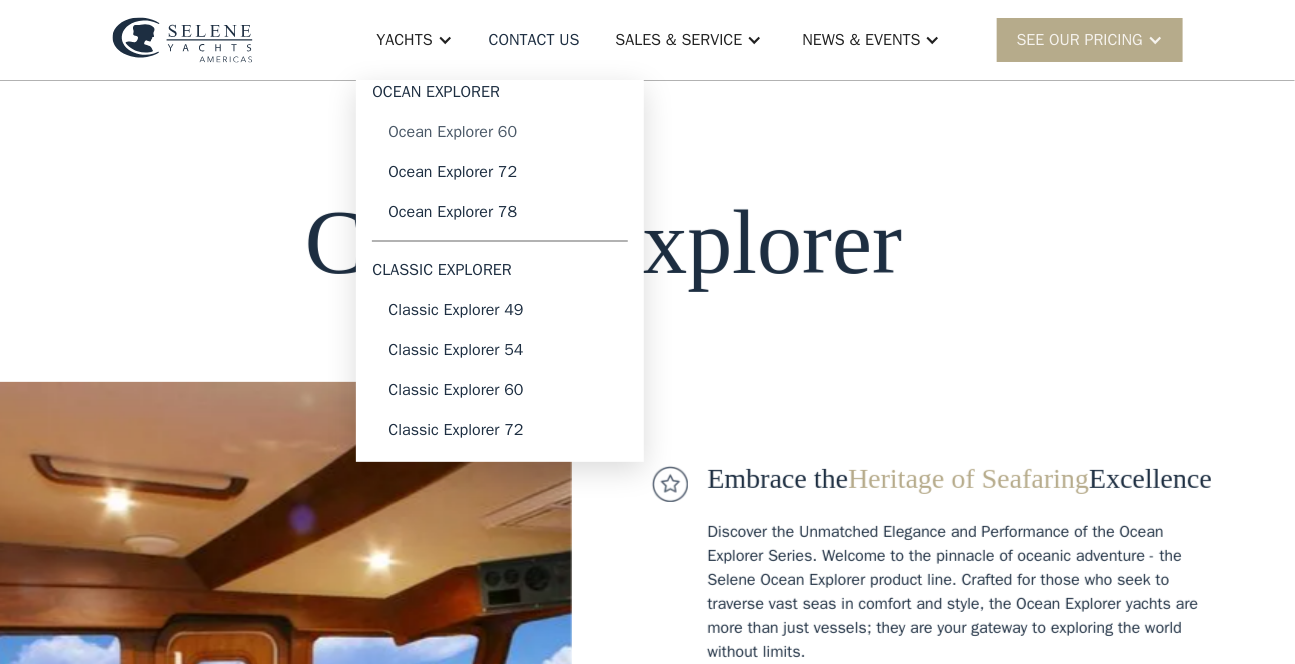 click on "Ocean Explorer 60" at bounding box center [500, 132] 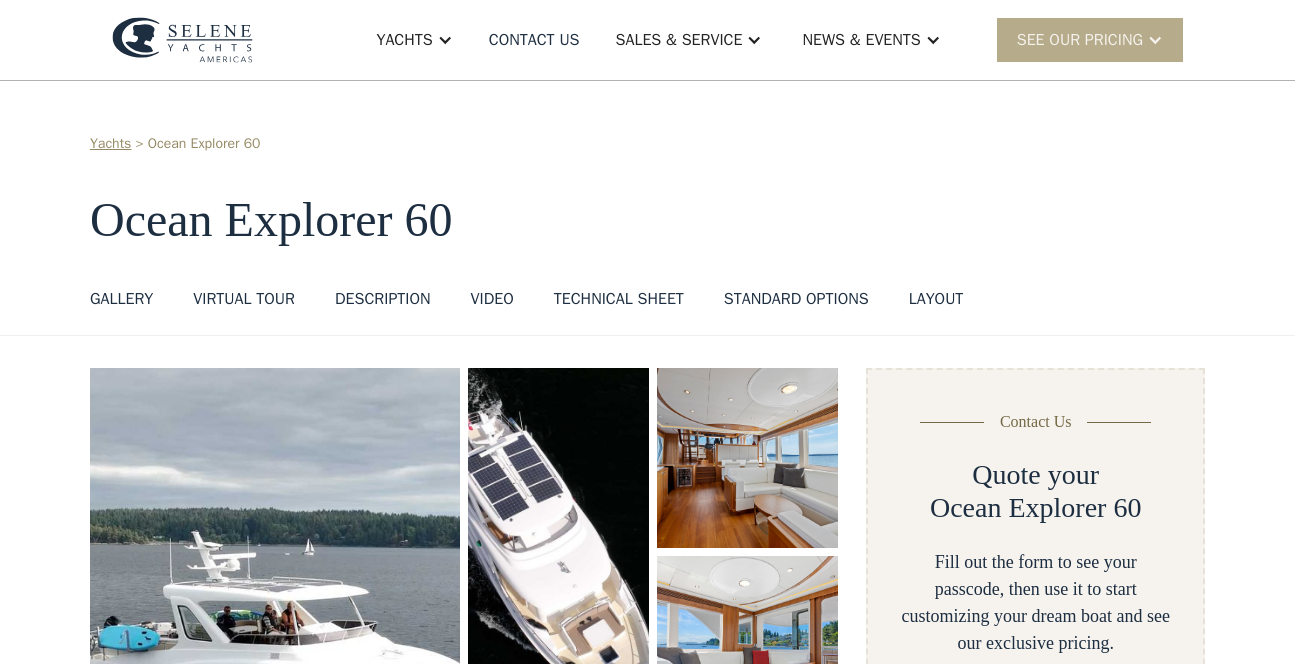scroll, scrollTop: 0, scrollLeft: 0, axis: both 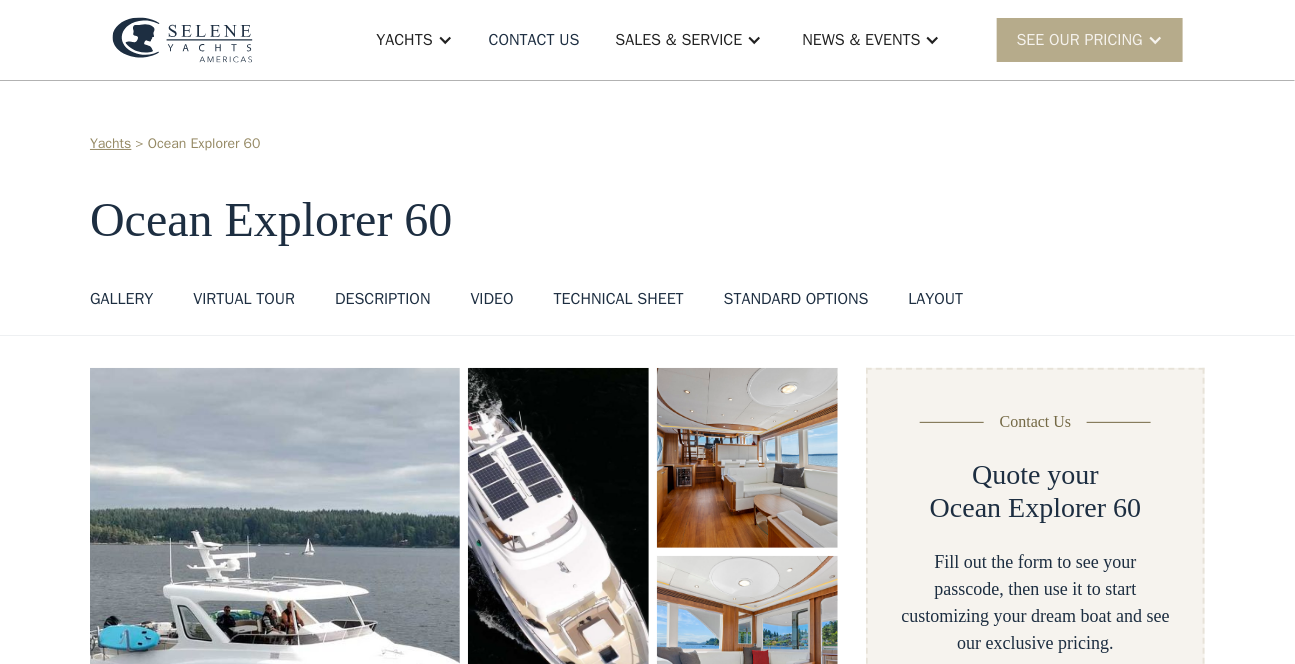 click on "Technical sheet" at bounding box center [619, 299] 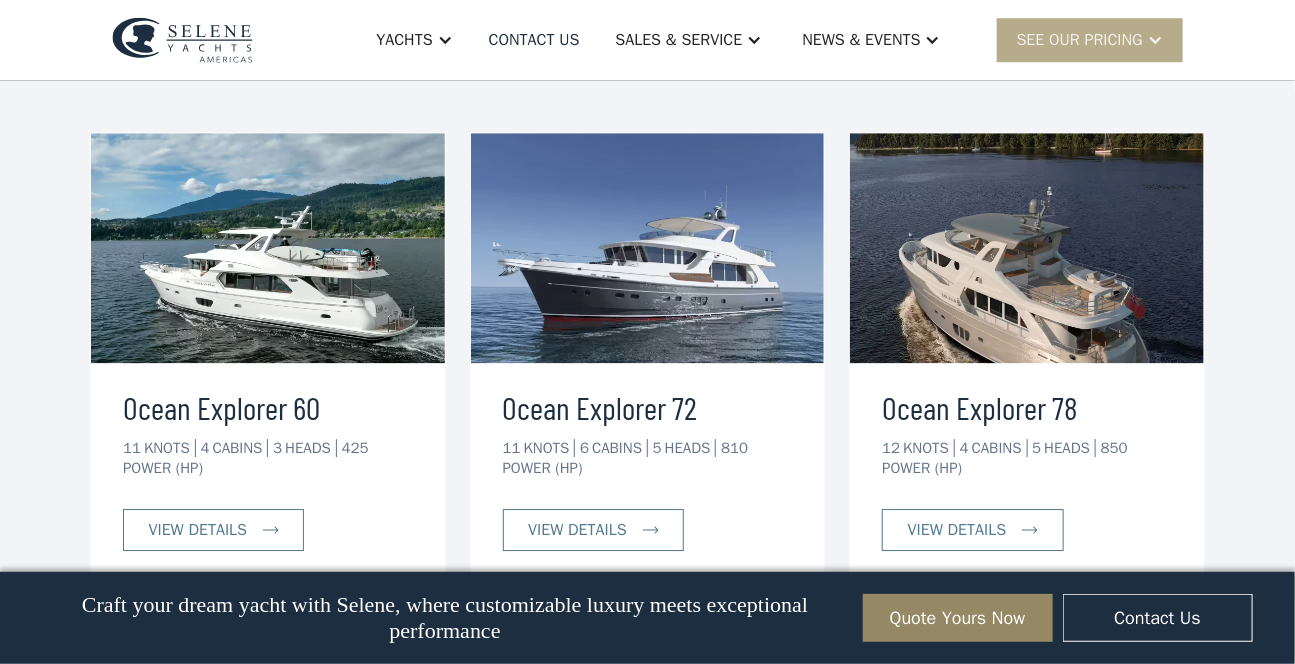 scroll, scrollTop: 5013, scrollLeft: 0, axis: vertical 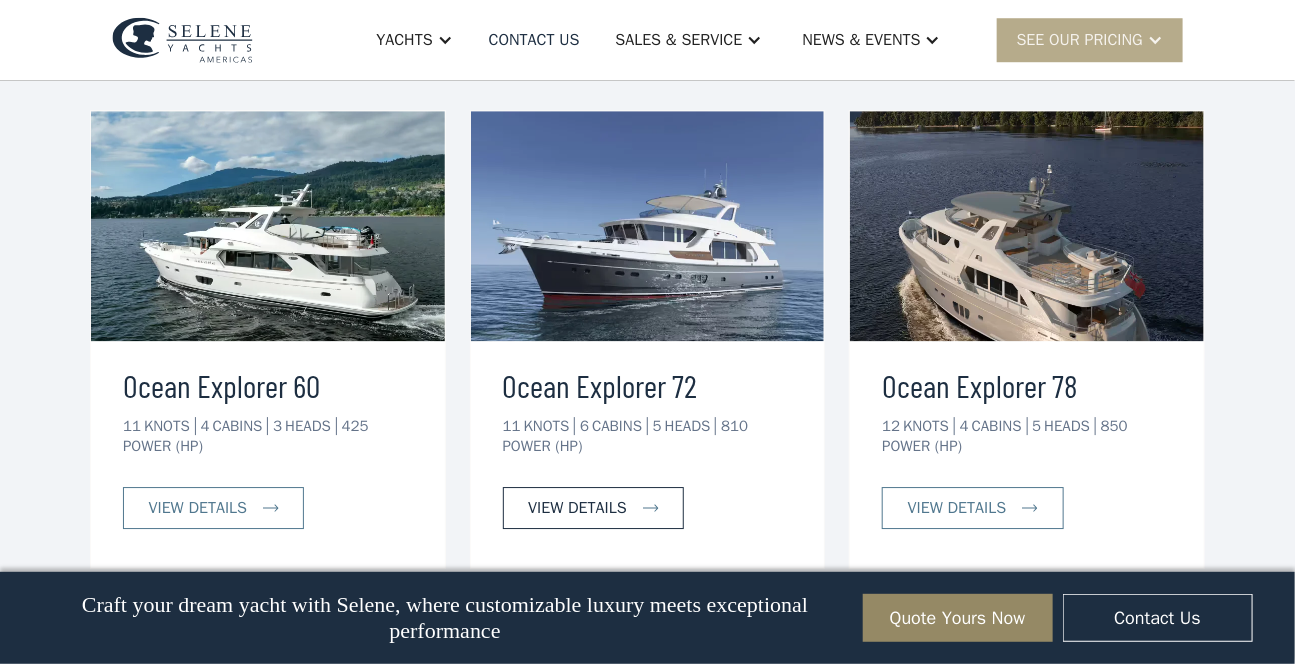 click on "view details" at bounding box center (577, 508) 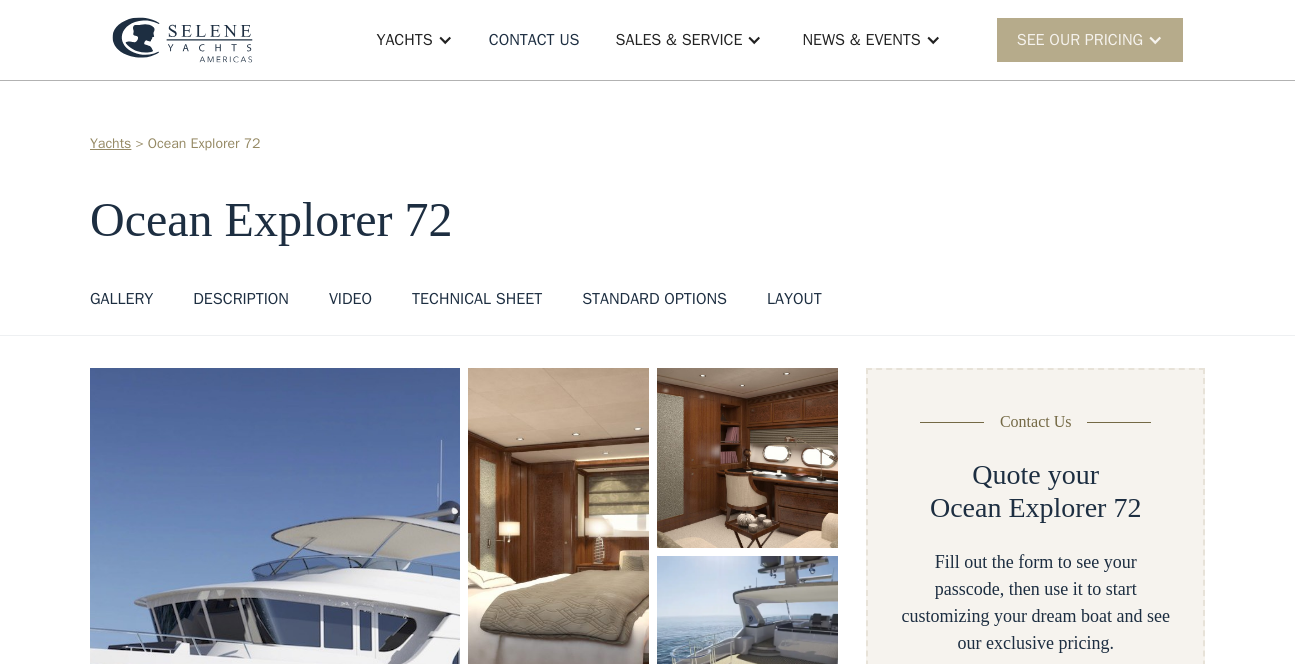 scroll, scrollTop: 0, scrollLeft: 0, axis: both 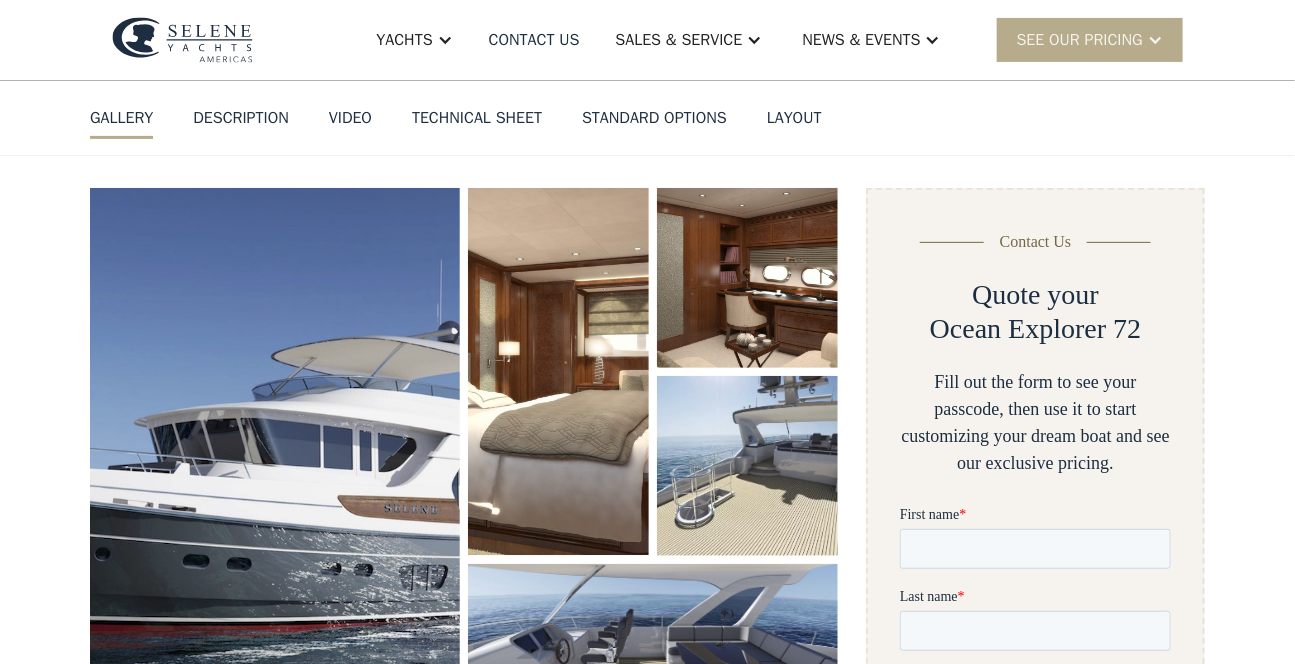 click on "Technical sheet" at bounding box center (477, 118) 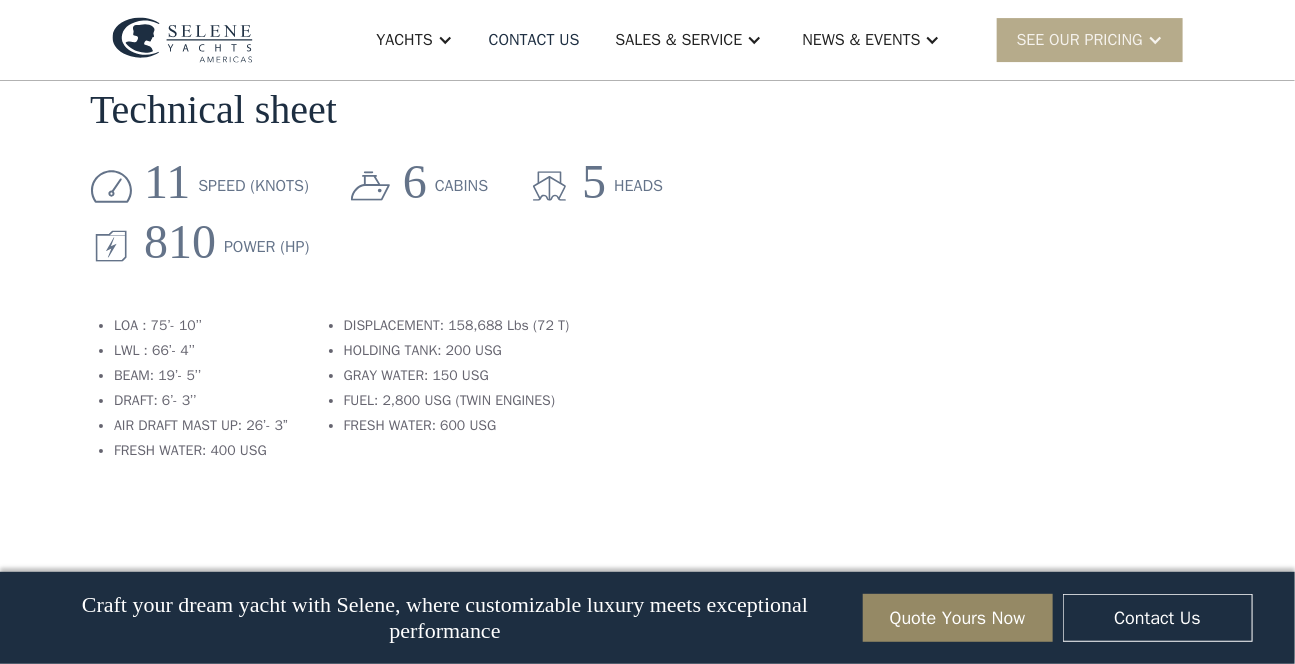 scroll, scrollTop: 2563, scrollLeft: 0, axis: vertical 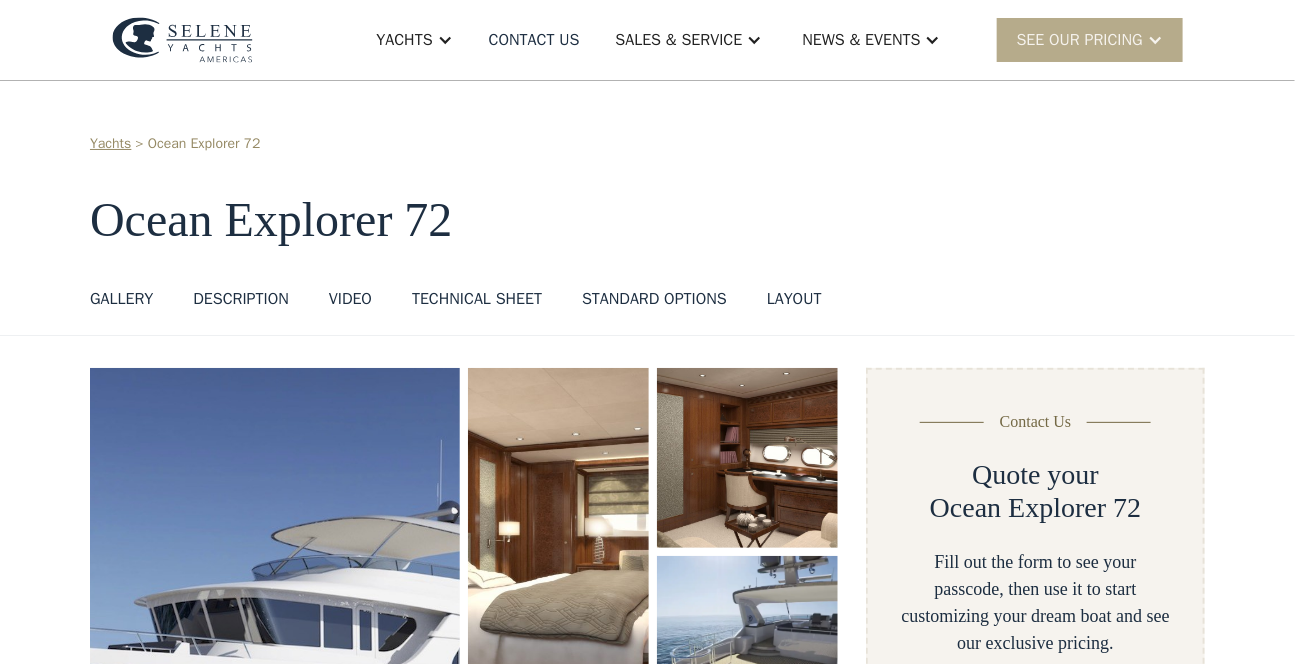 click on "standard options" at bounding box center [654, 299] 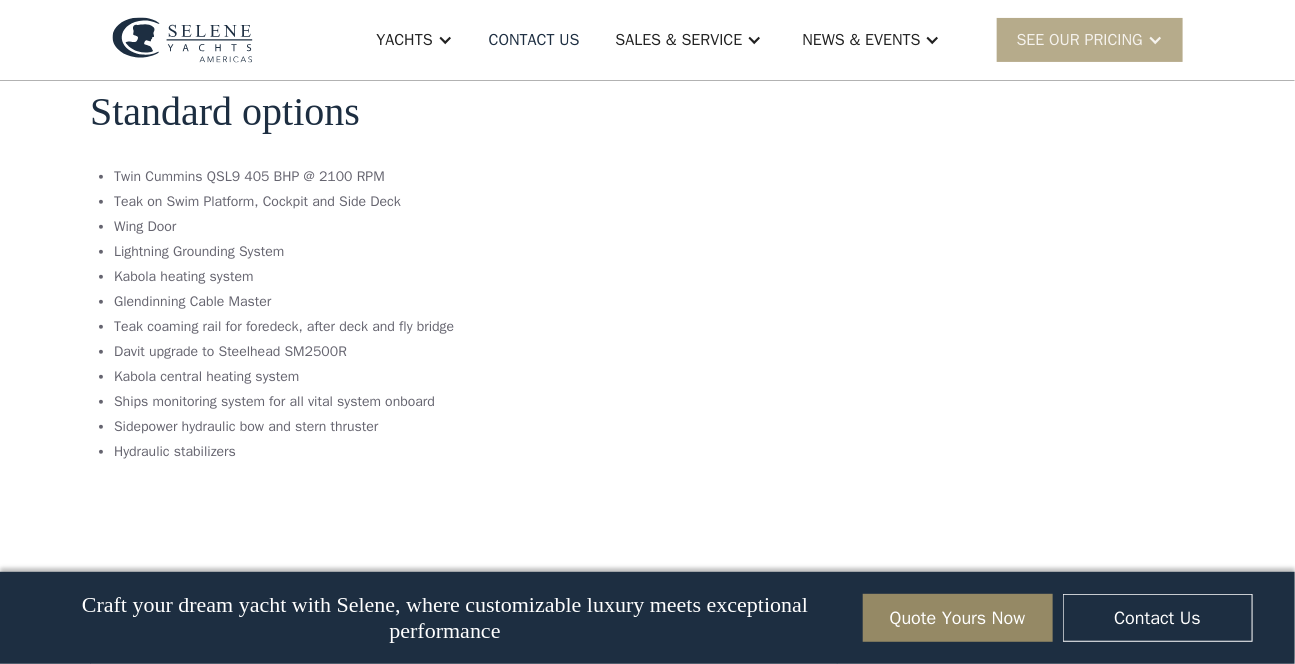 scroll, scrollTop: 3043, scrollLeft: 0, axis: vertical 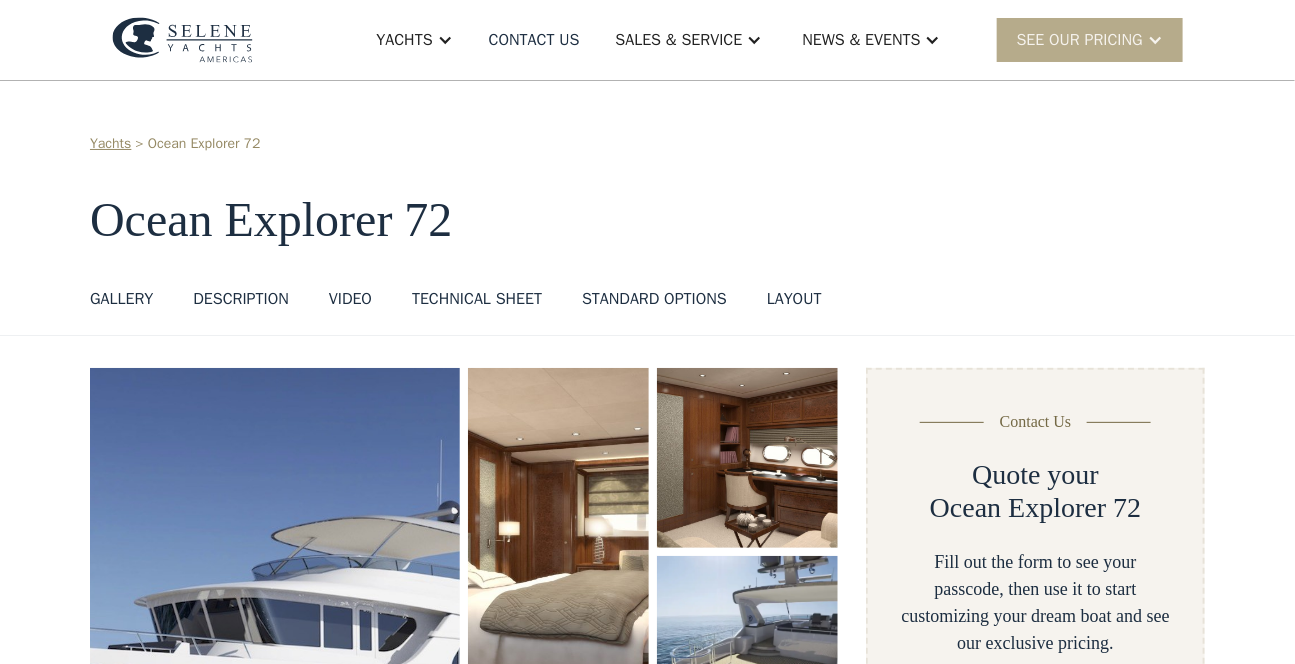 click on "VIDEO" at bounding box center [350, 299] 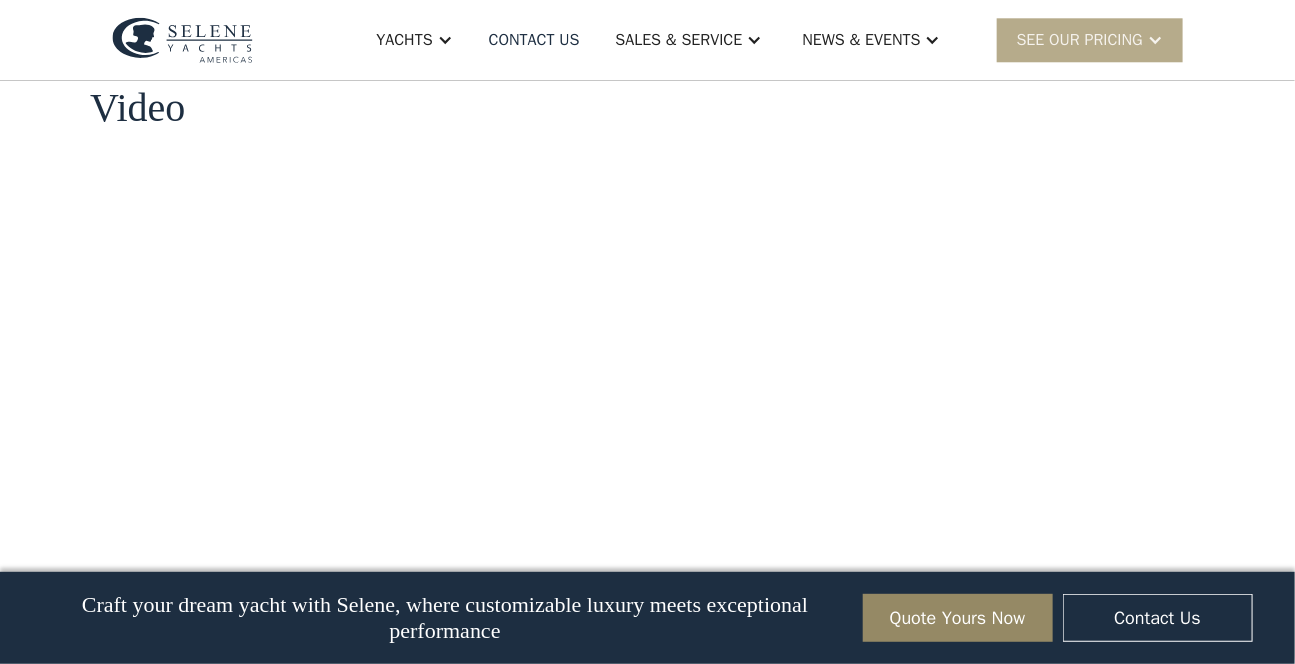 scroll, scrollTop: 1969, scrollLeft: 0, axis: vertical 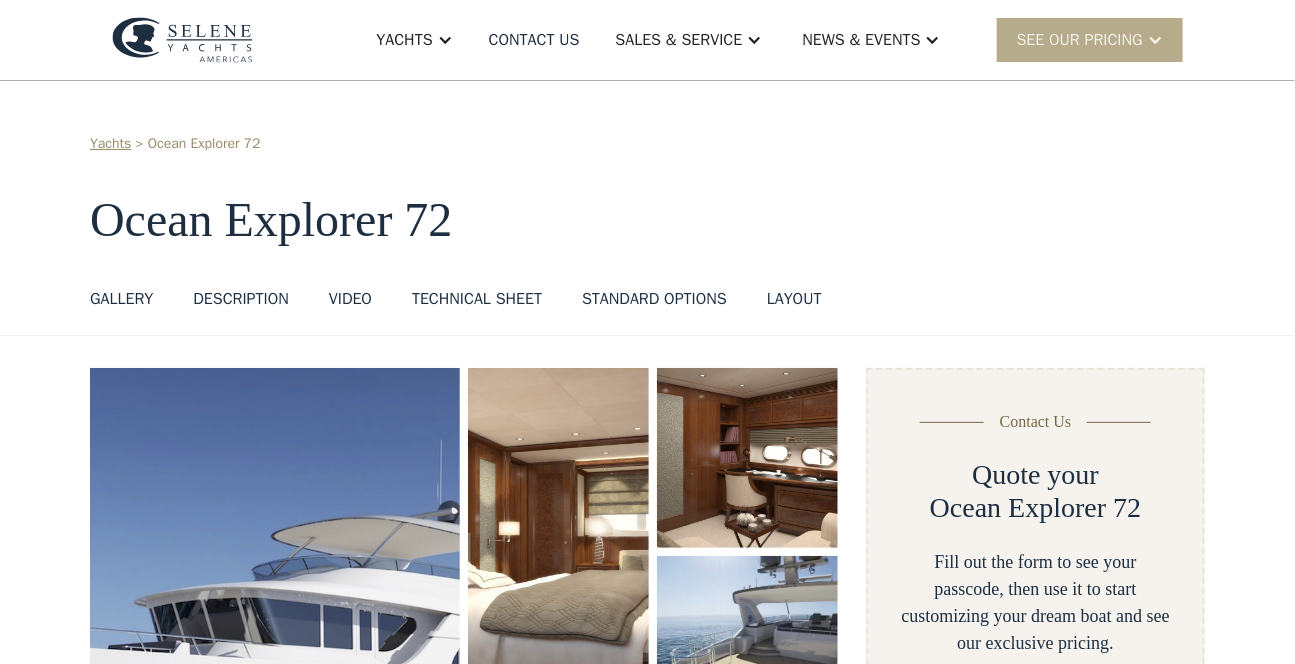 click on "DESCRIPTION" at bounding box center (241, 299) 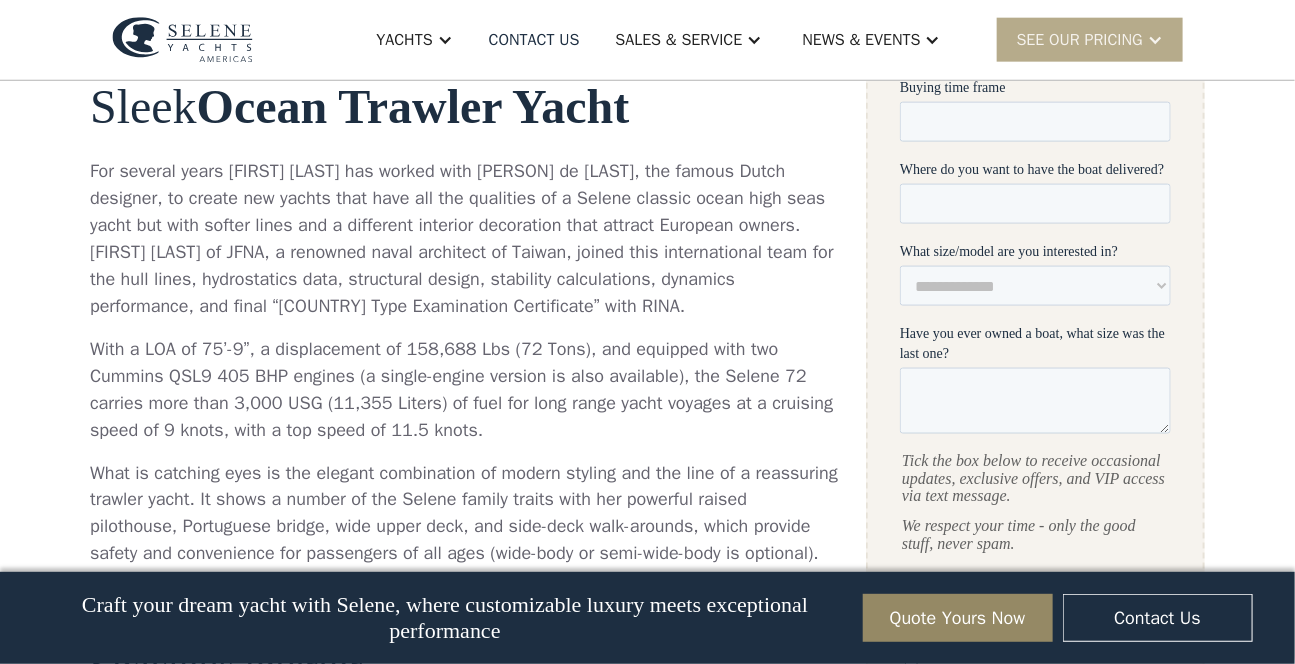 scroll, scrollTop: 943, scrollLeft: 0, axis: vertical 